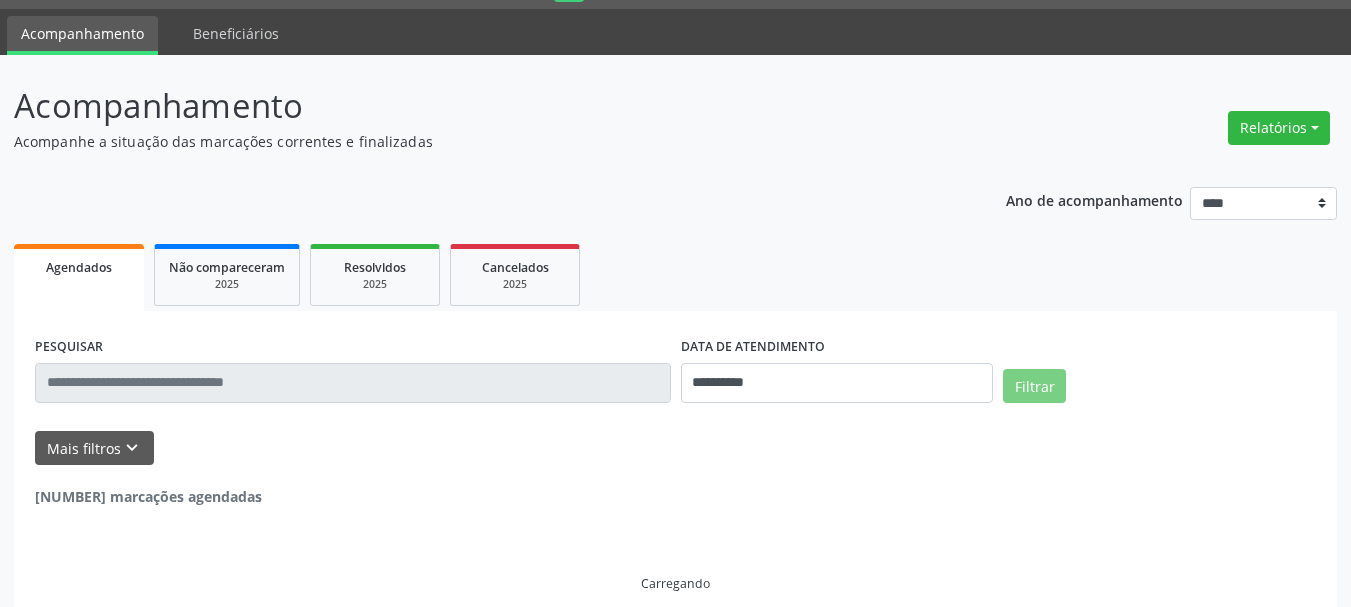 scroll, scrollTop: 11, scrollLeft: 0, axis: vertical 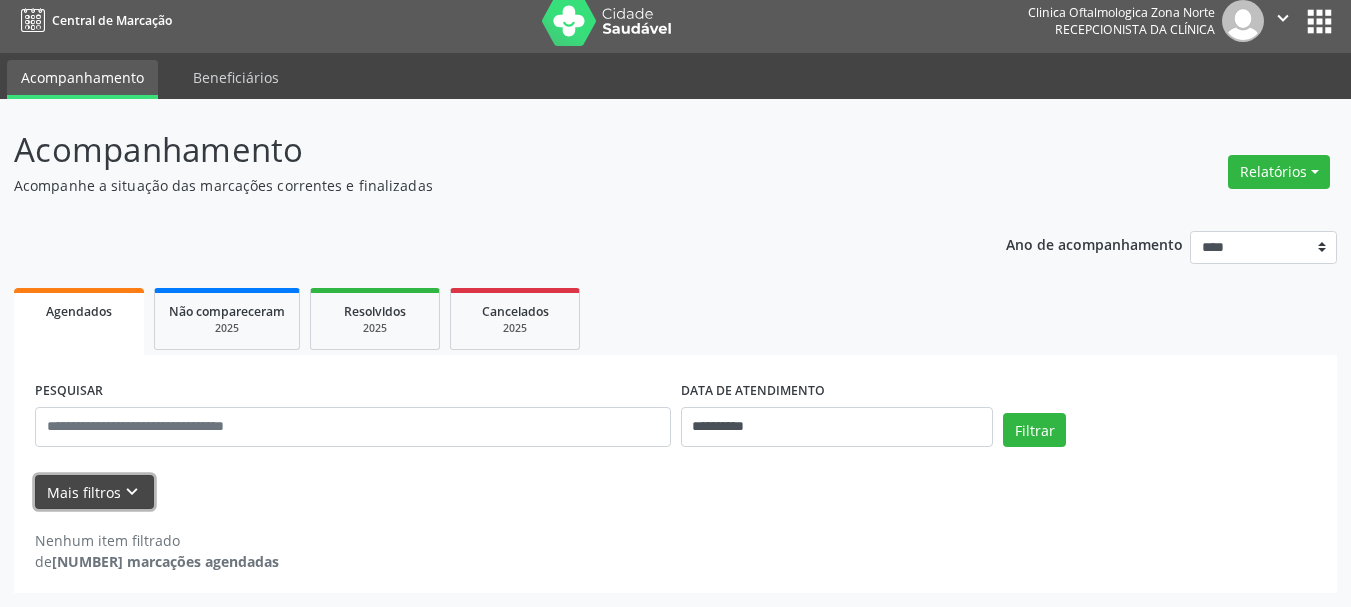 click on "Mais filtros
keyboard_arrow_down" at bounding box center (94, 492) 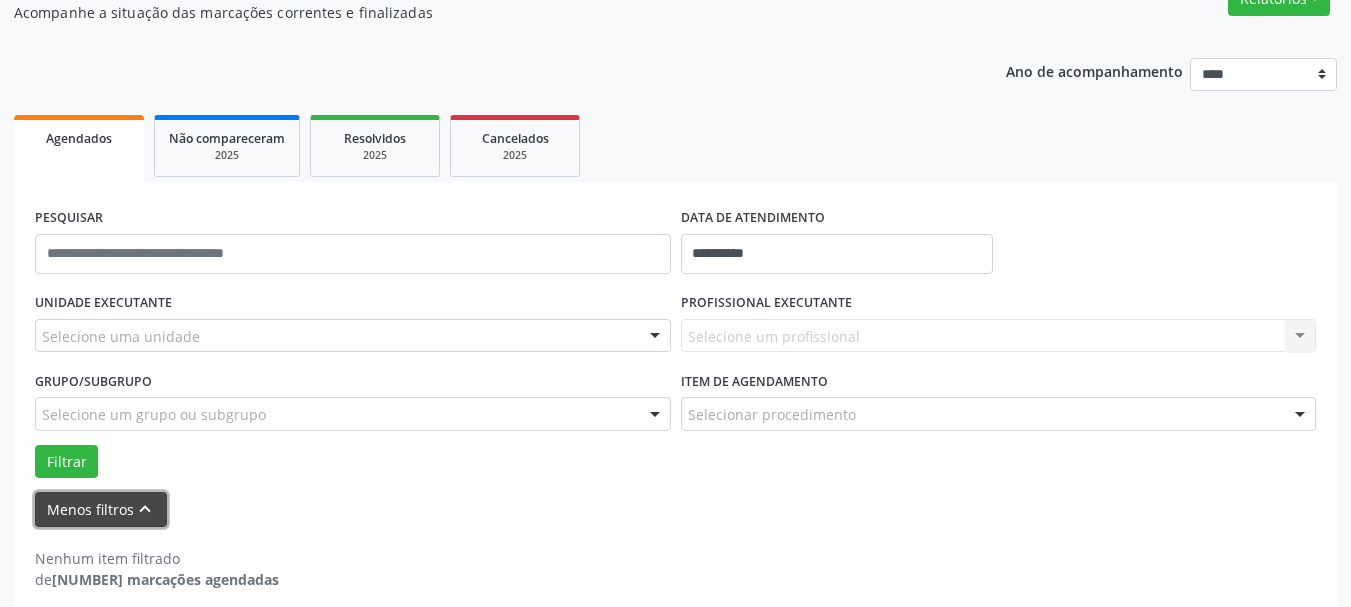 scroll, scrollTop: 202, scrollLeft: 0, axis: vertical 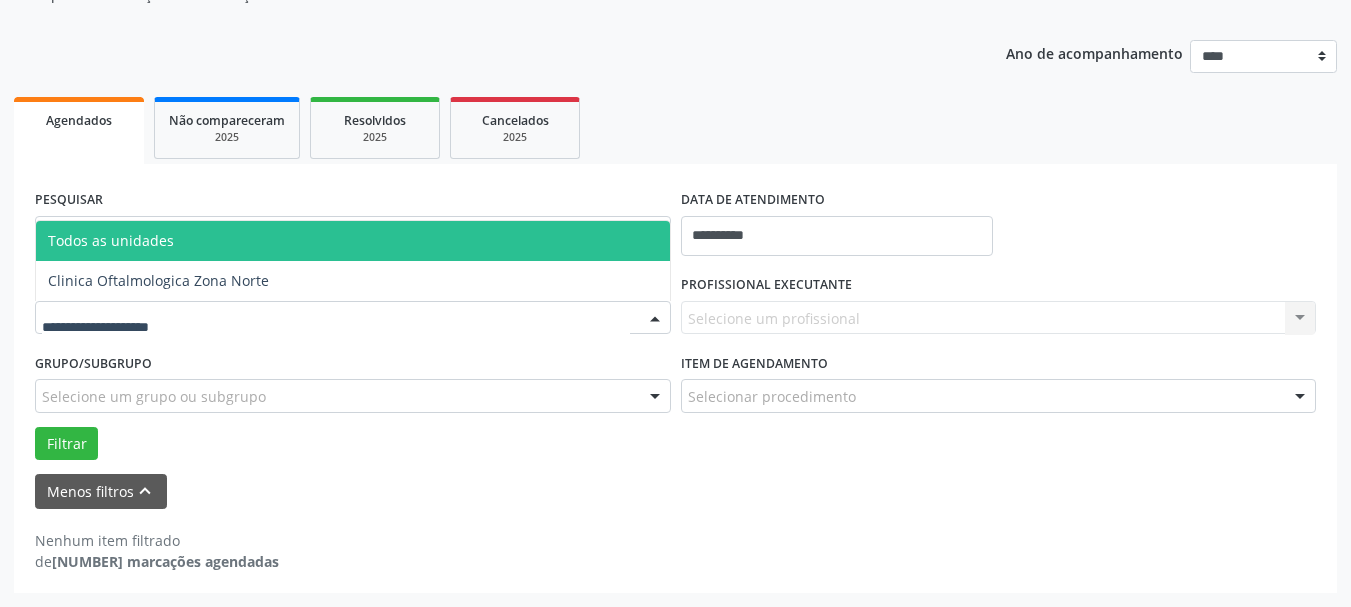 click at bounding box center [353, 318] 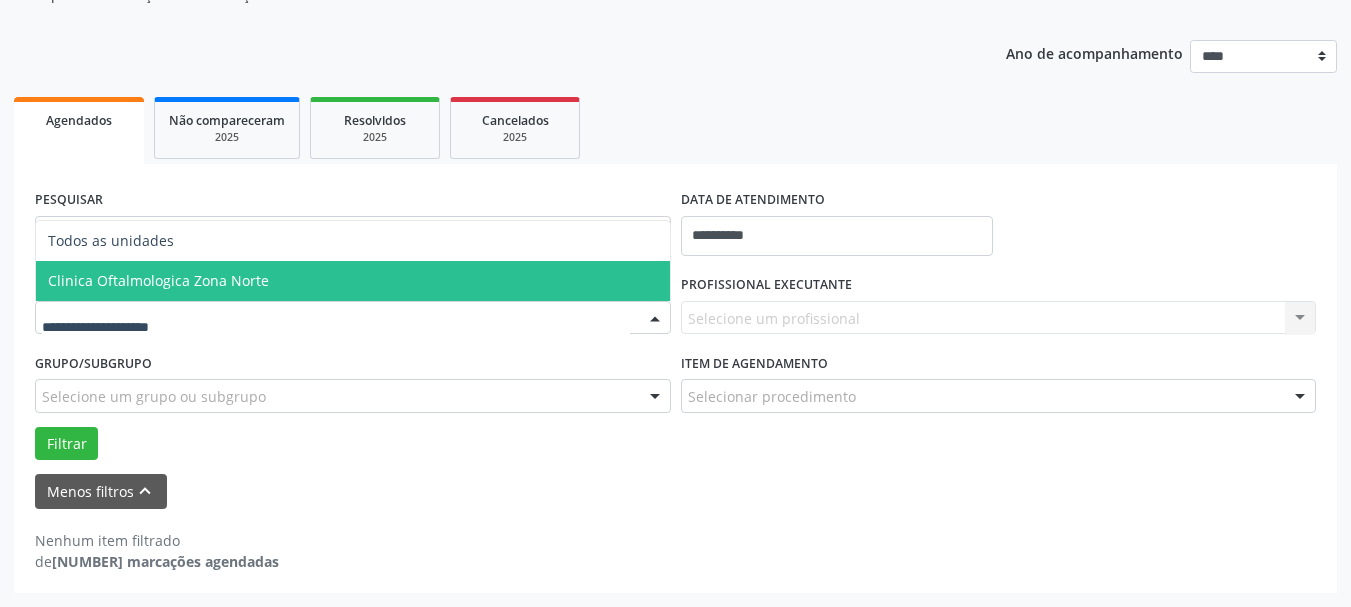 click on "Clinica Oftalmologica Zona Norte" at bounding box center (353, 281) 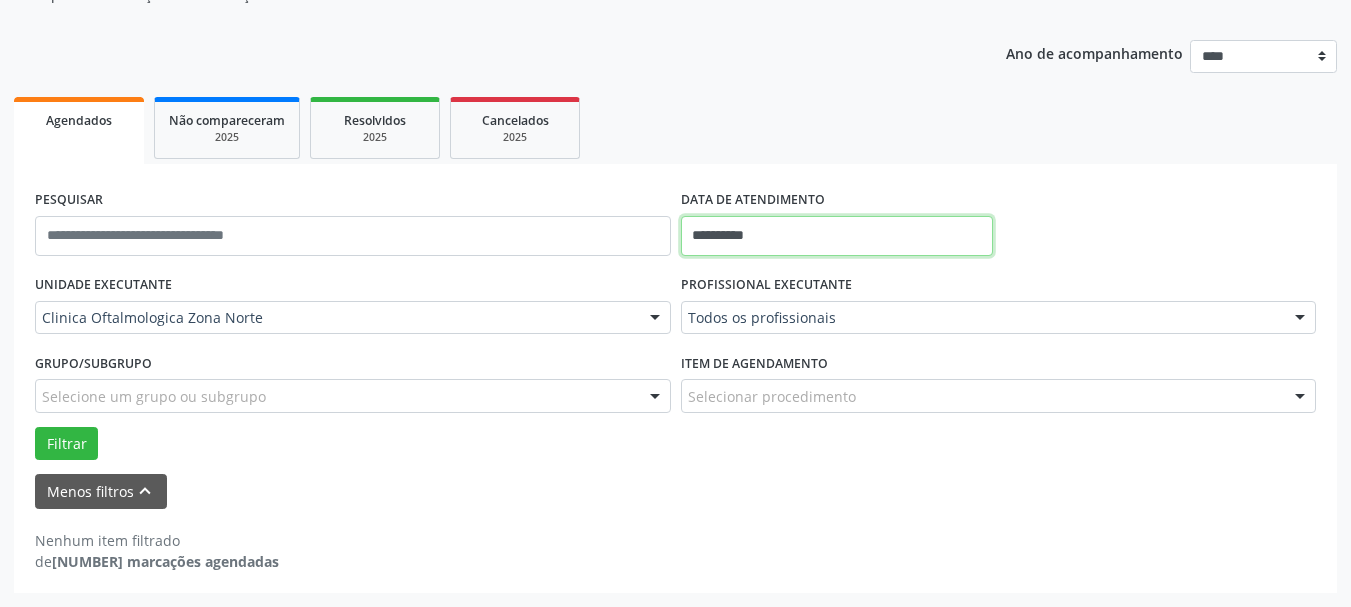 click on "**********" at bounding box center [837, 236] 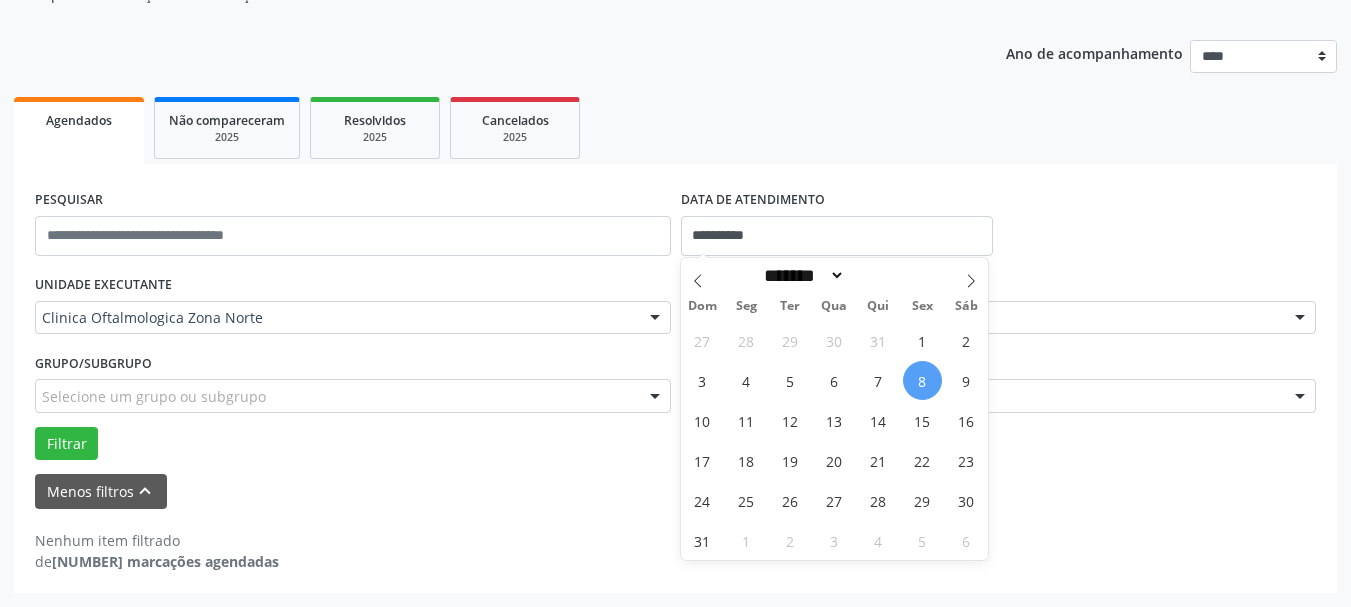 click on "8" at bounding box center [922, 380] 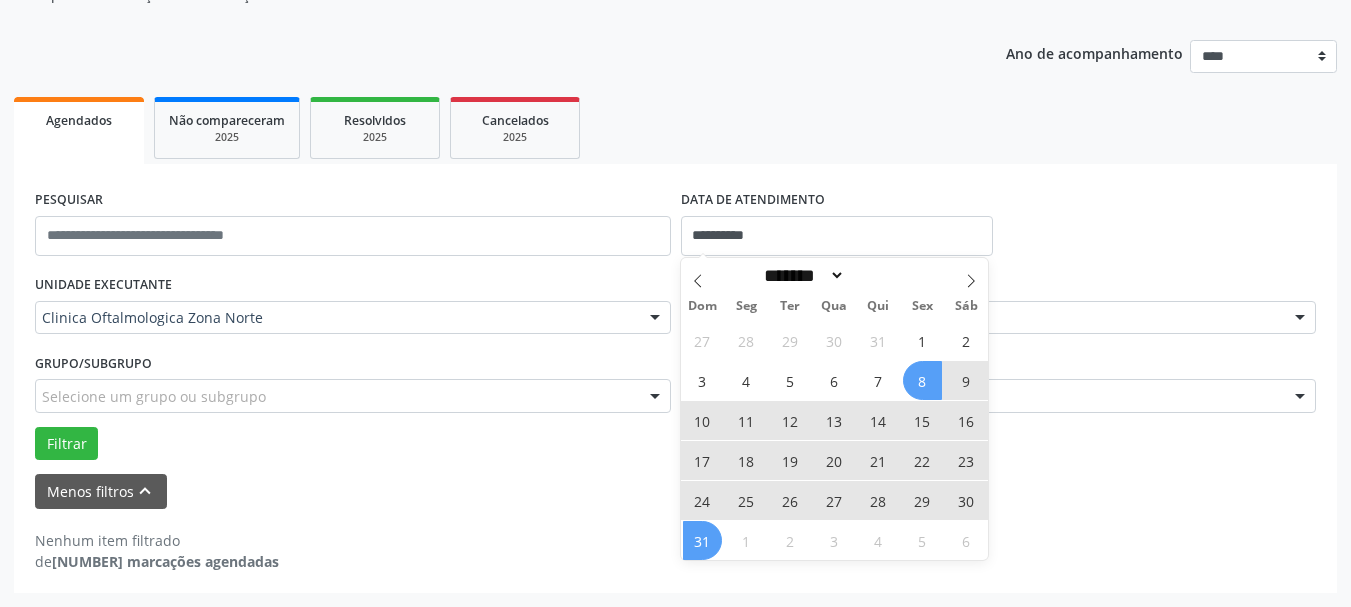 click on "31" at bounding box center (702, 540) 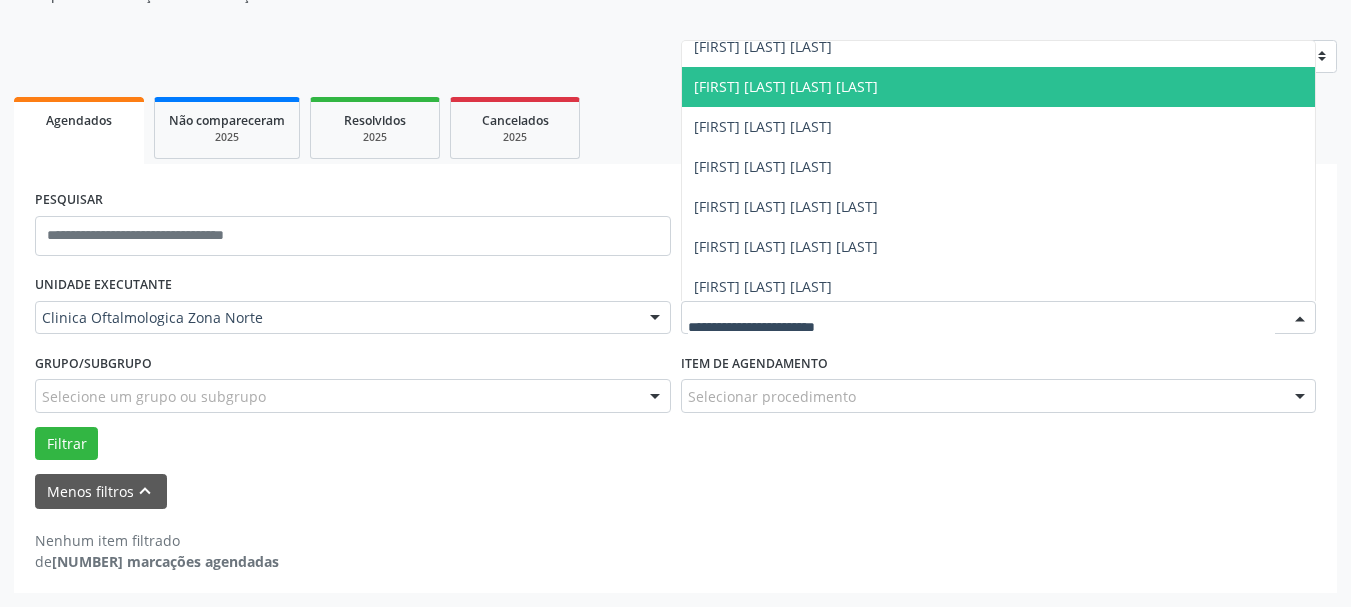 scroll, scrollTop: 140, scrollLeft: 0, axis: vertical 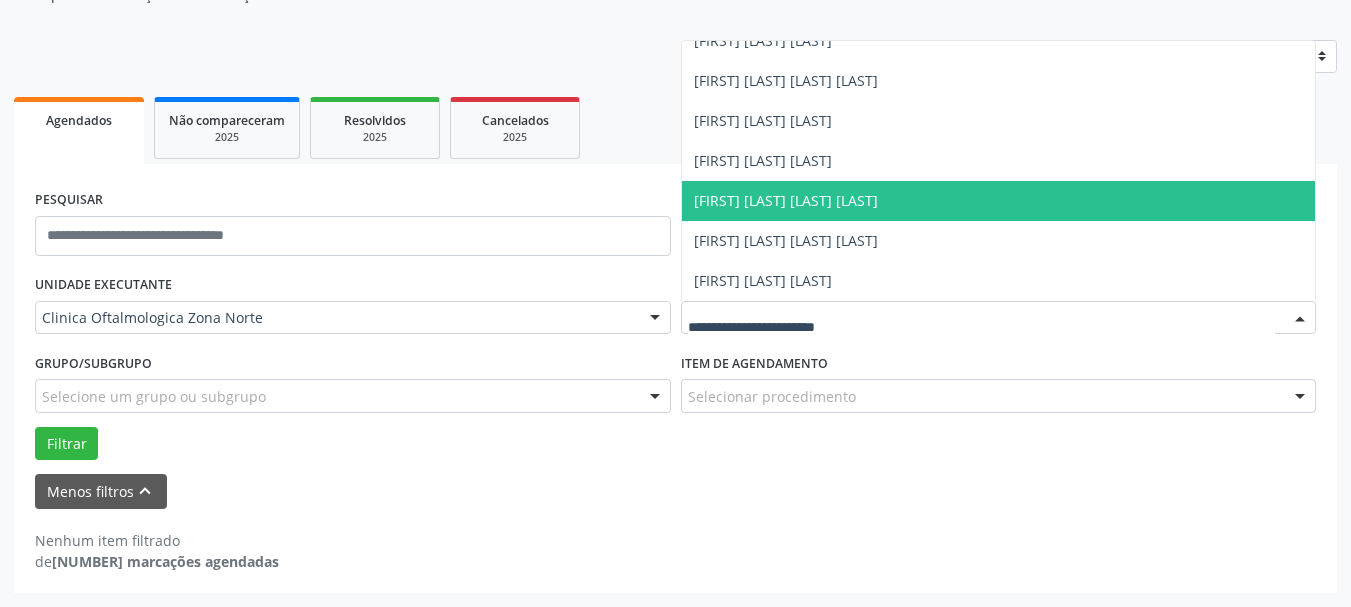 click on "[FIRST] [LAST] [LAST] [LAST]" at bounding box center (786, 200) 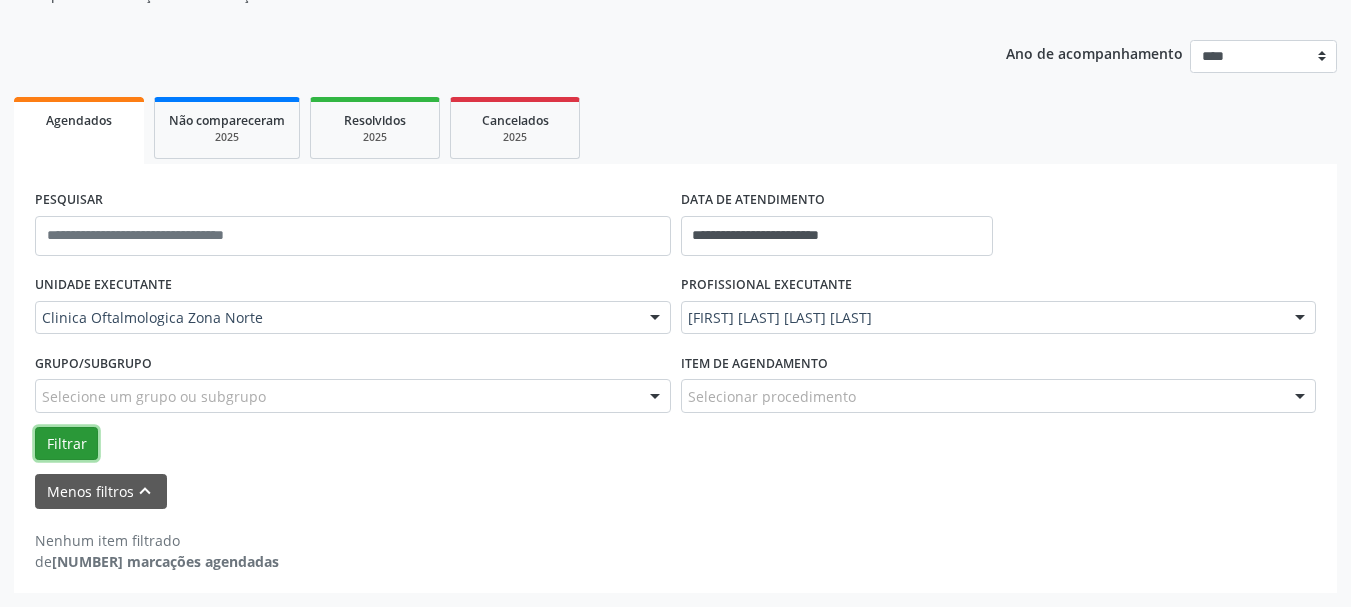 click on "Filtrar" at bounding box center [66, 444] 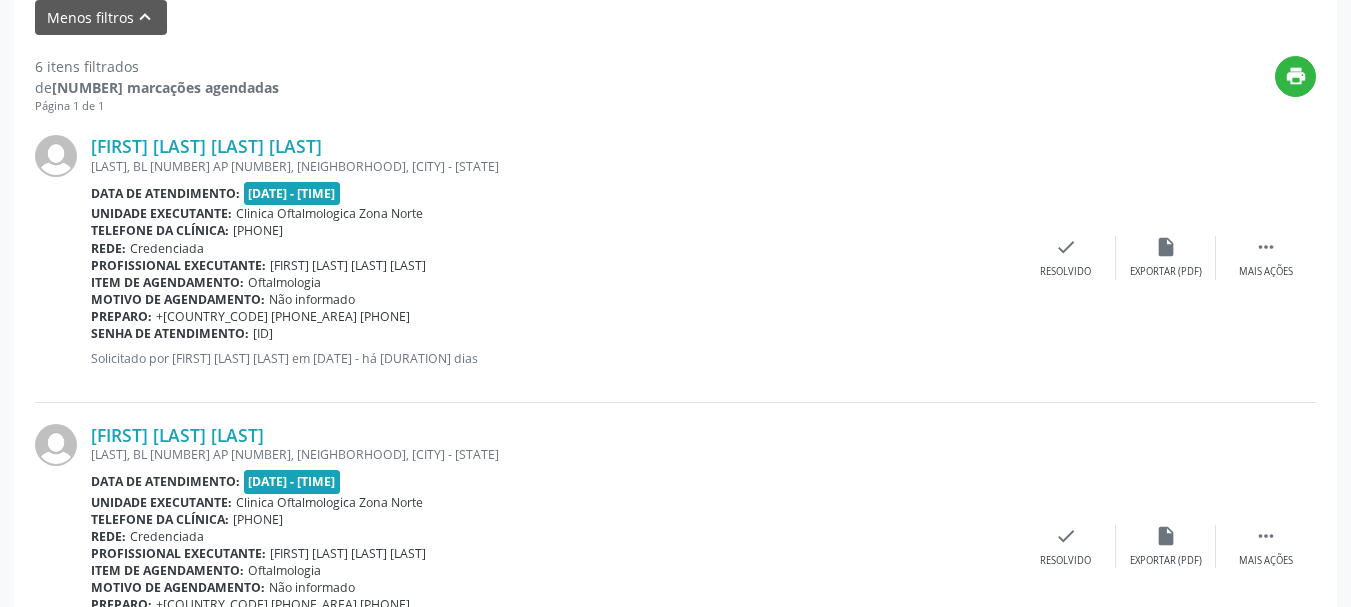 scroll, scrollTop: 666, scrollLeft: 0, axis: vertical 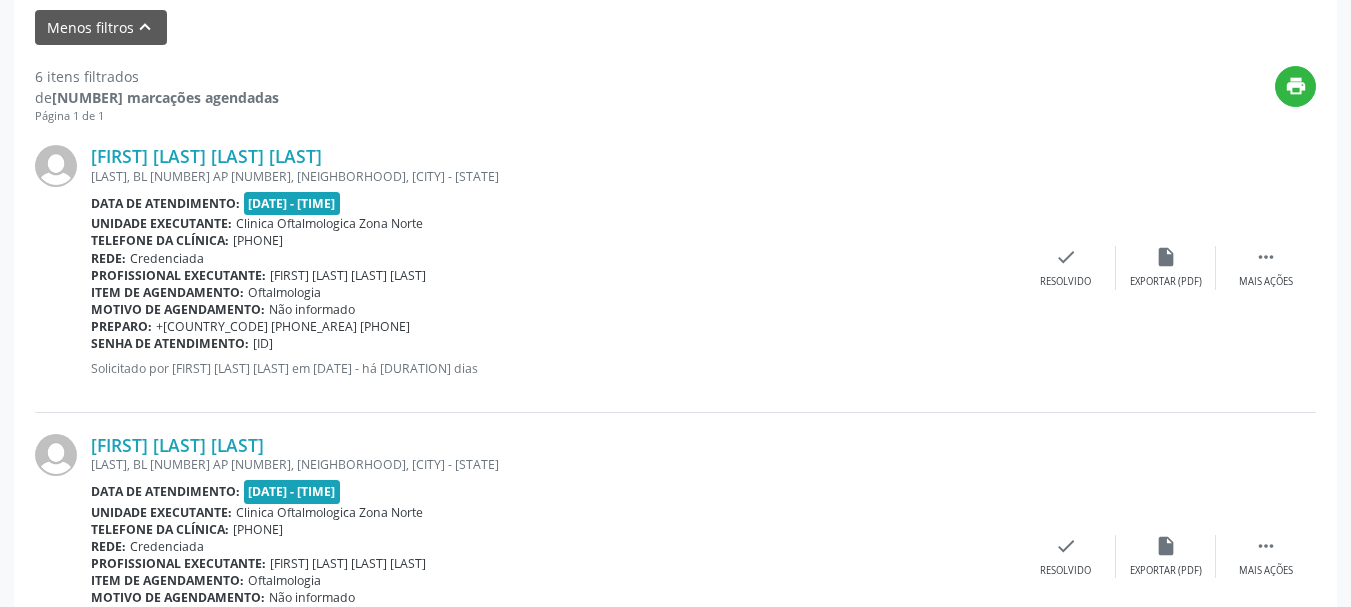 copy on "[FIRST] [LAST] [LAST] [LAST]" 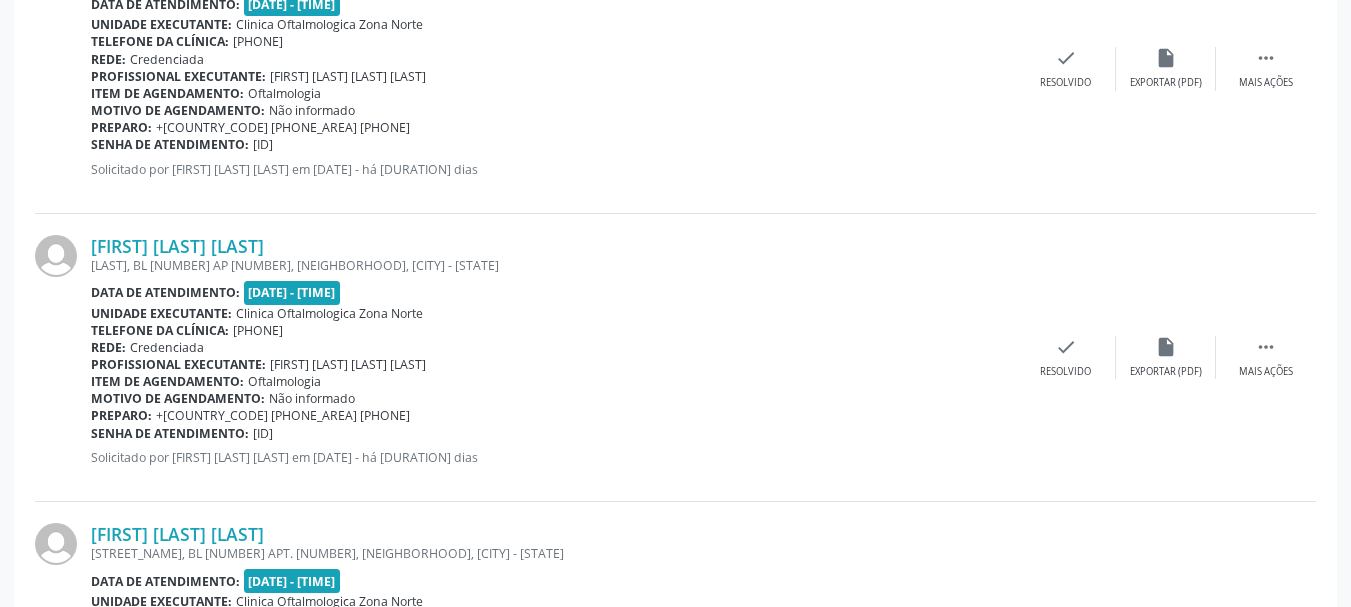 scroll, scrollTop: 866, scrollLeft: 0, axis: vertical 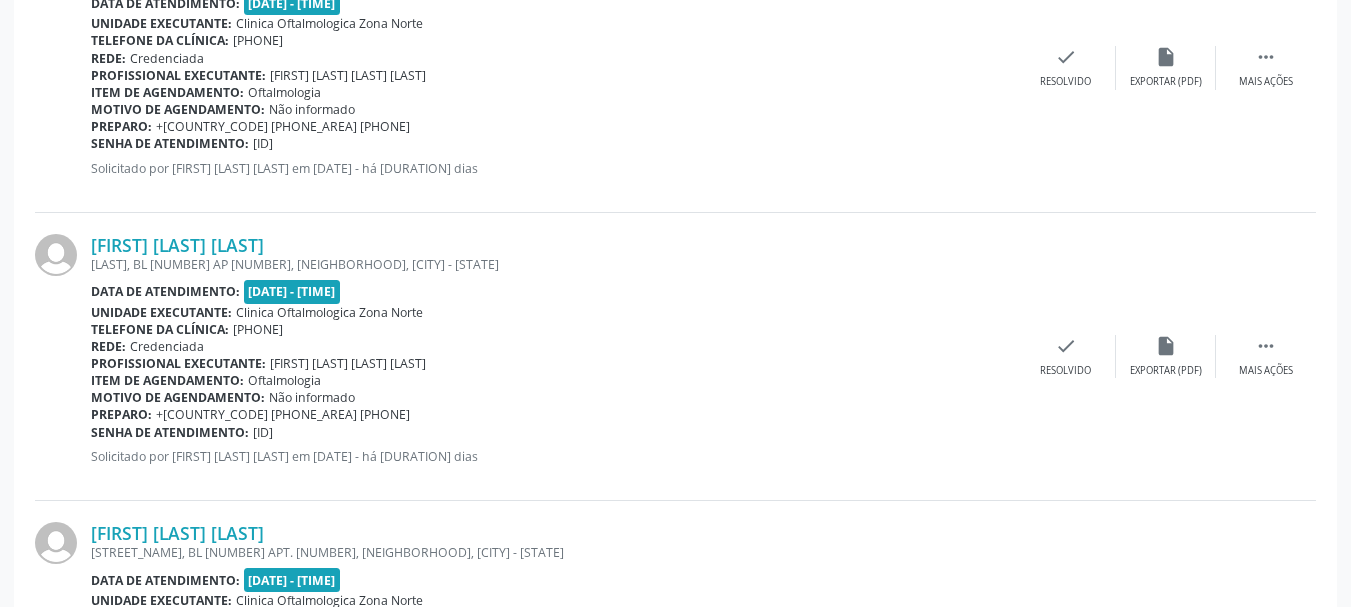 drag, startPoint x: 83, startPoint y: 243, endPoint x: 344, endPoint y: 245, distance: 261.00766 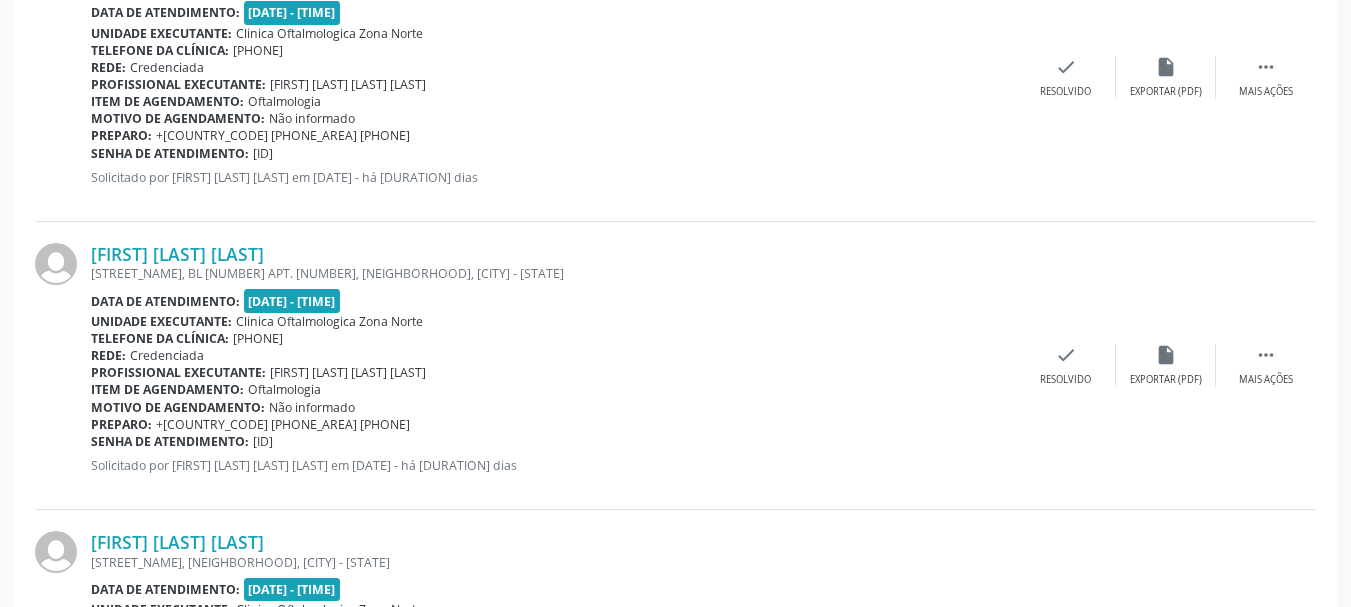 scroll, scrollTop: 1166, scrollLeft: 0, axis: vertical 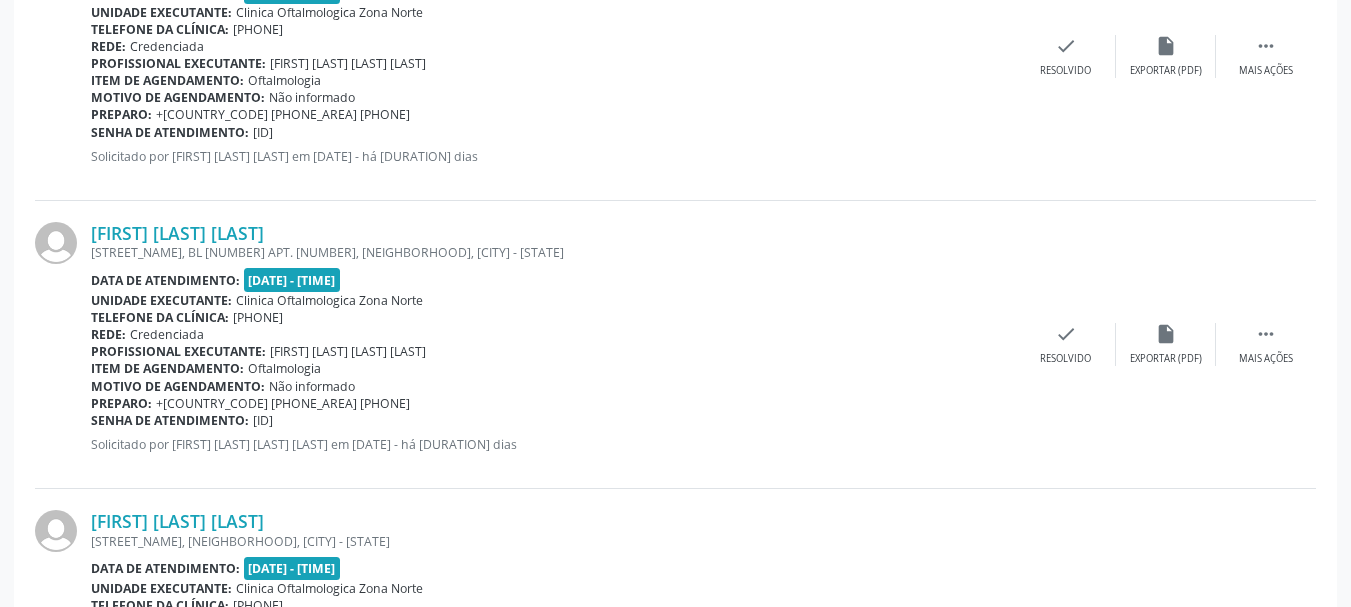 copy on "[FIRST] [LAST] [LAST]" 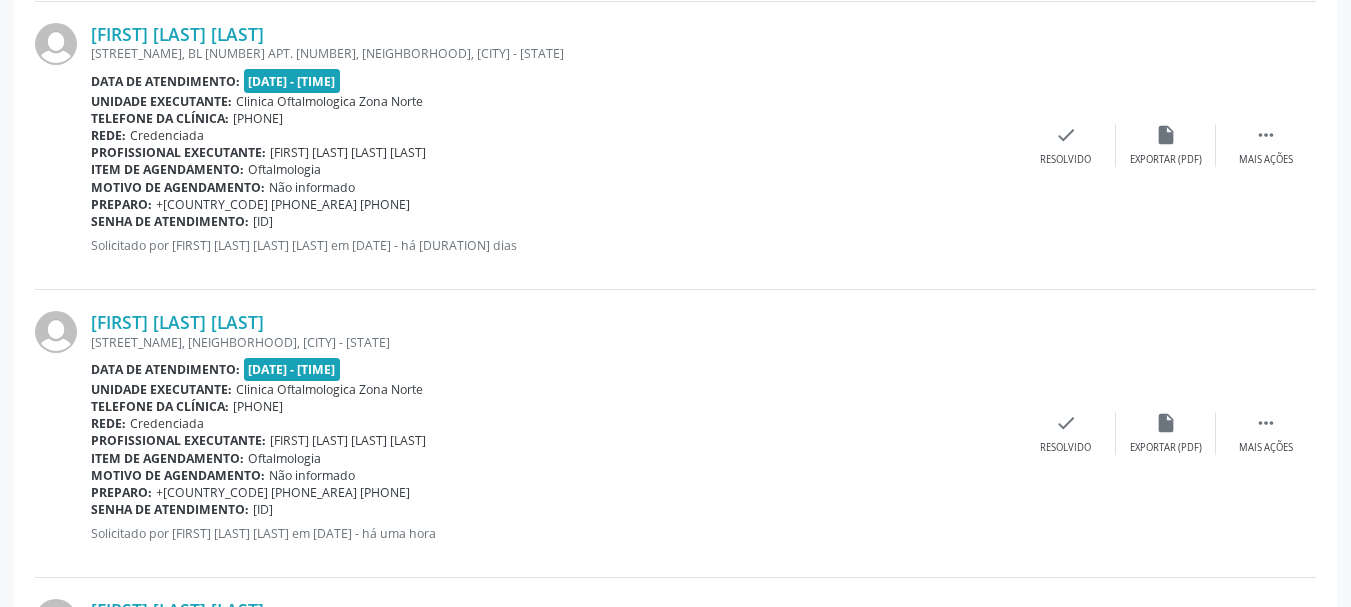 scroll, scrollTop: 1466, scrollLeft: 0, axis: vertical 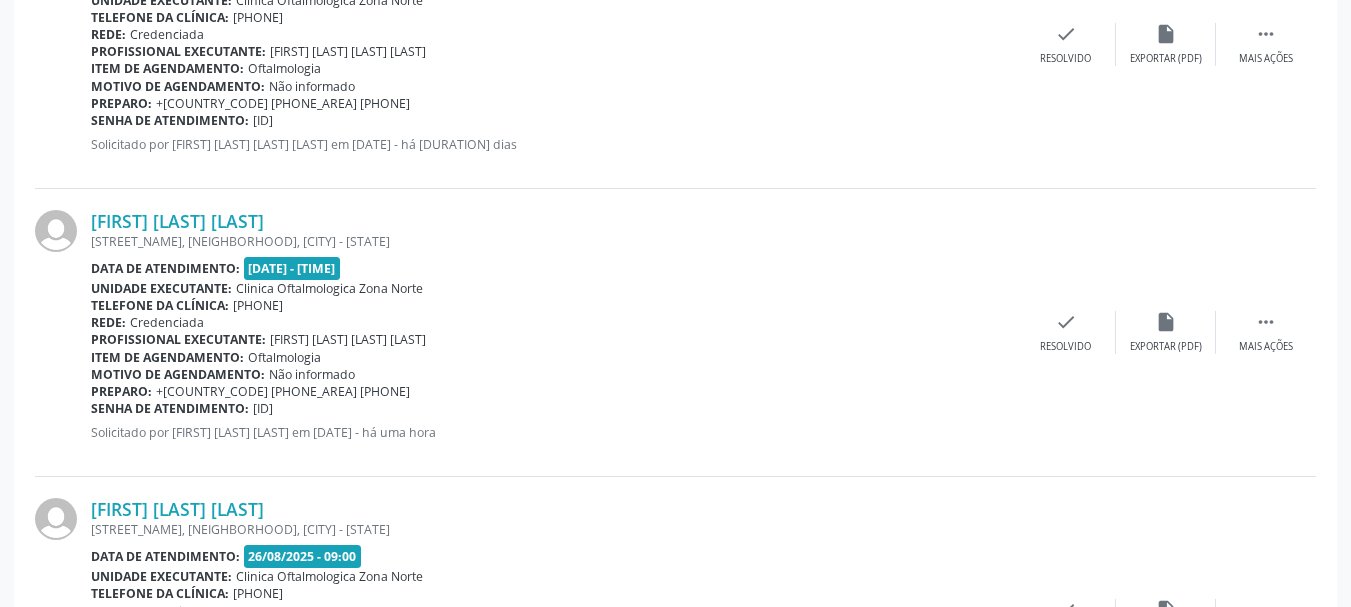 copy on "[FIRST] [LAST] [LAST]" 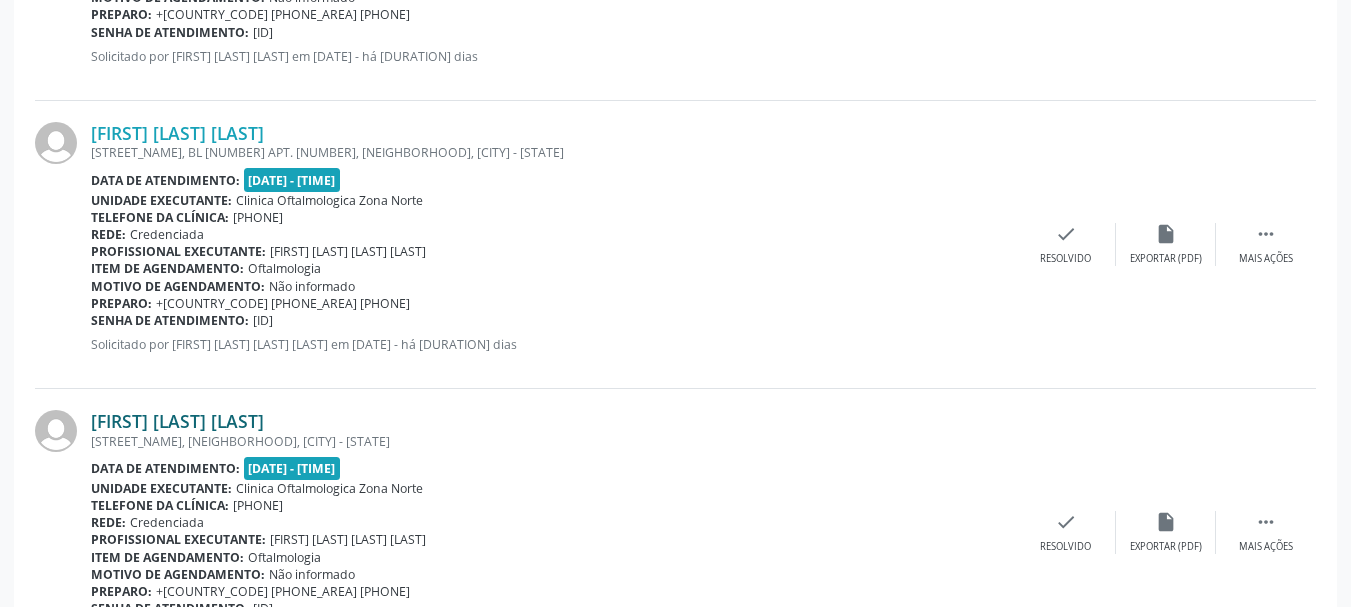 click on "[FIRST] [LAST] [LAST]" at bounding box center (177, 421) 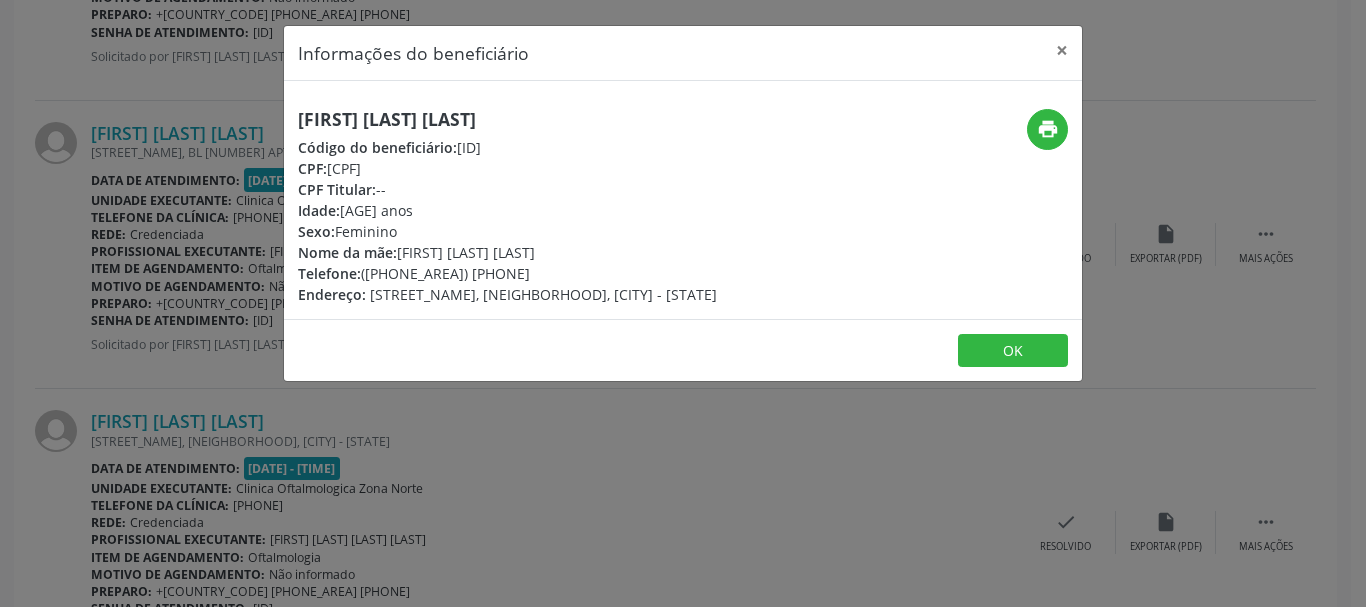 copy on "[CPF]" 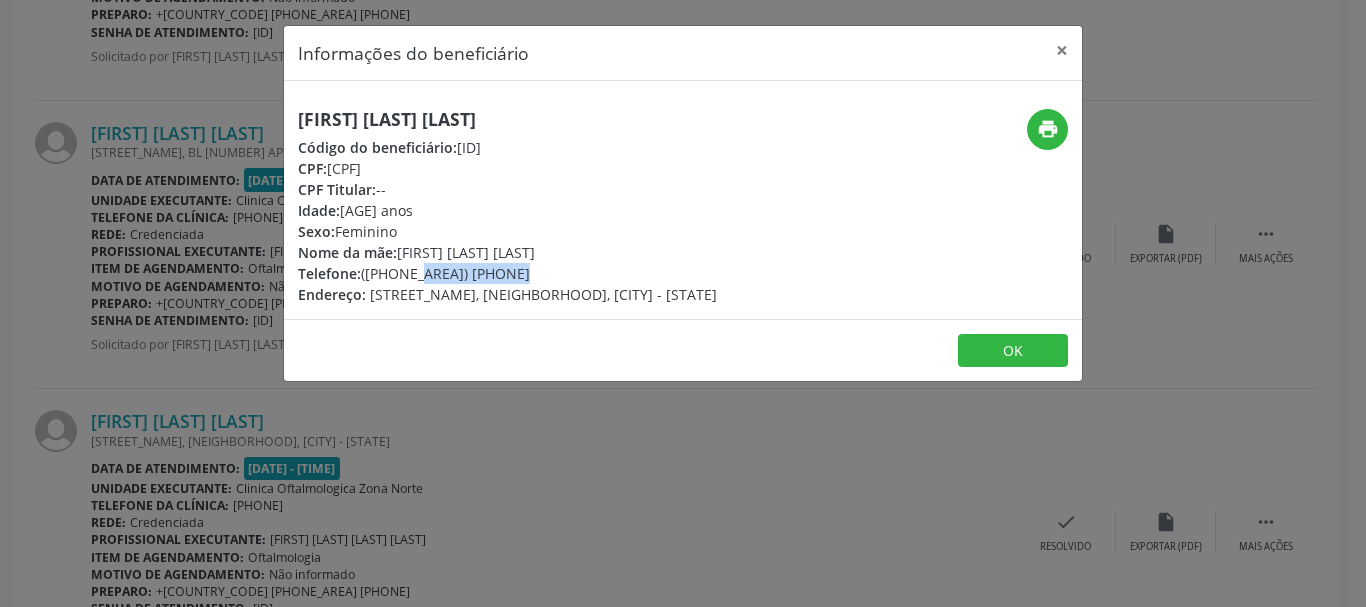 copy on "([PHONE_AREA]) [PHONE]" 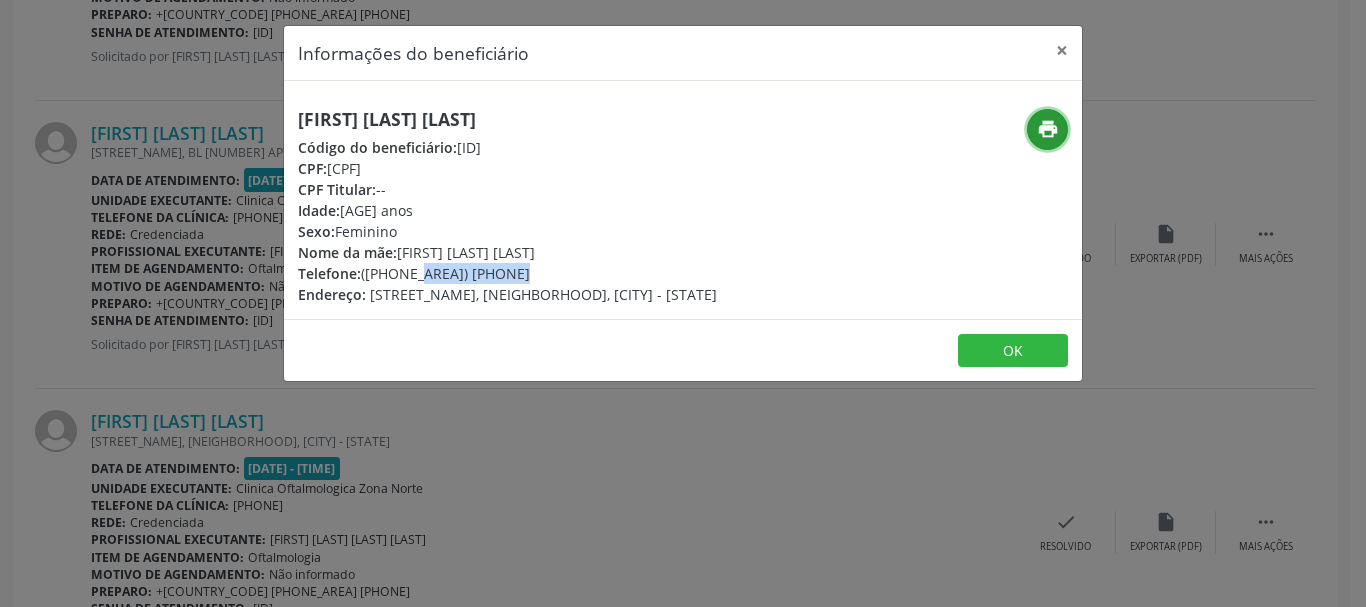 click on "print" at bounding box center (1048, 129) 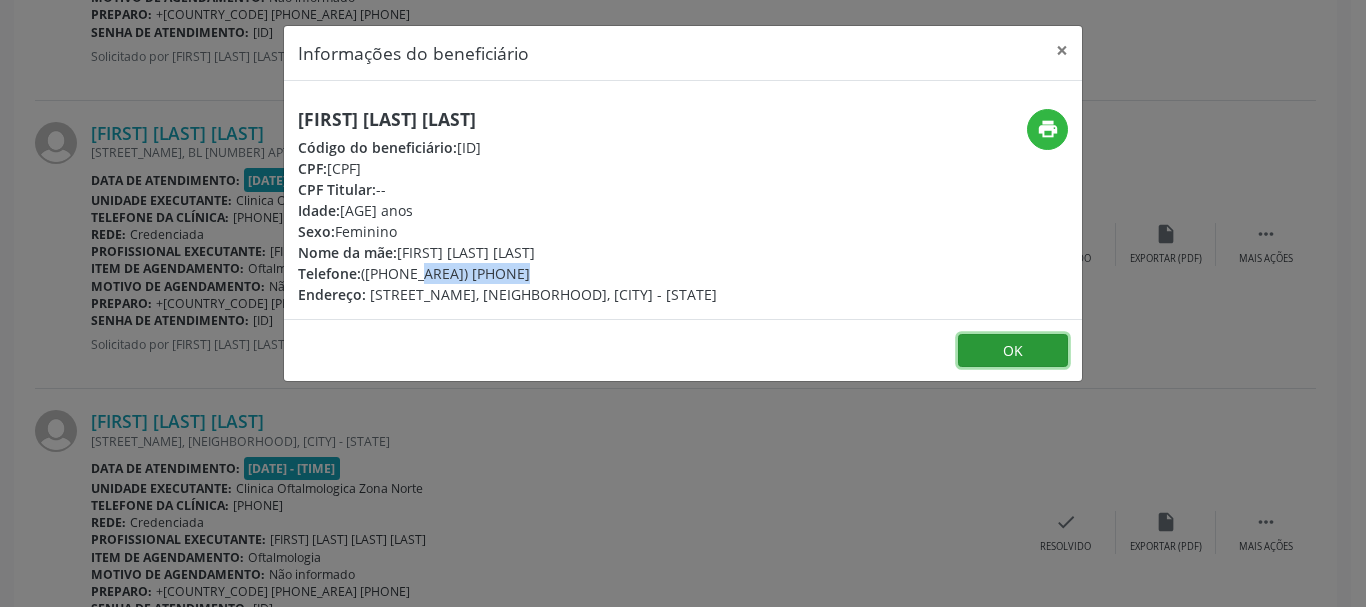 click on "OK" at bounding box center [1013, 351] 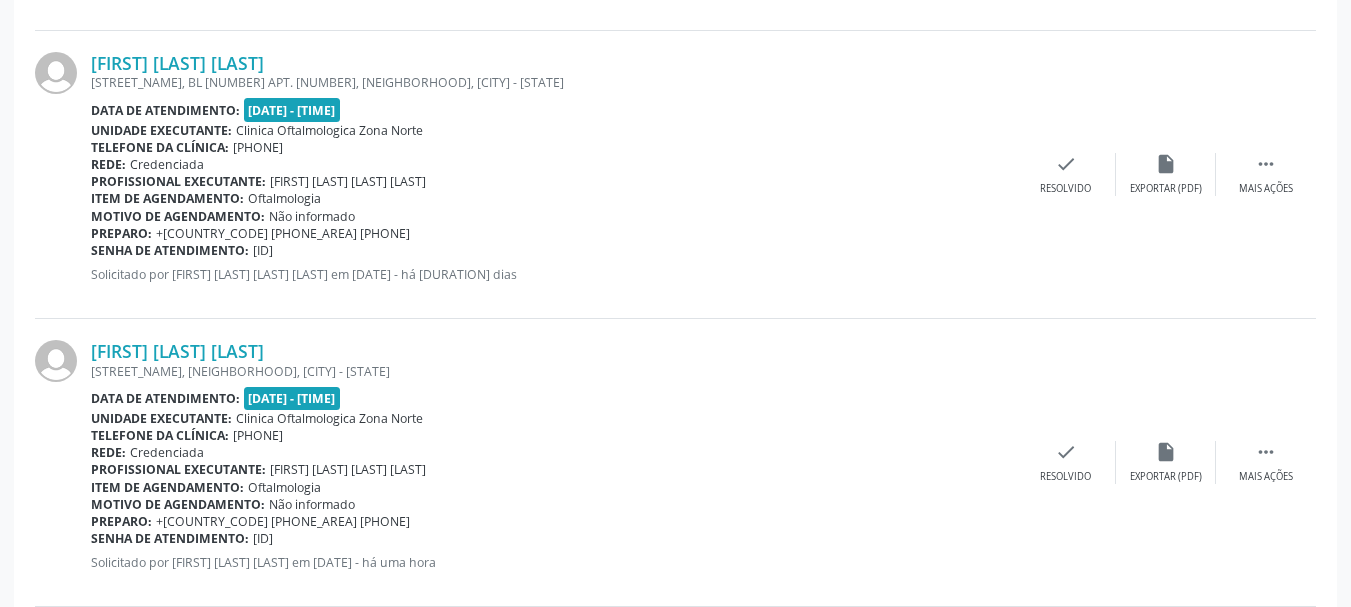 scroll, scrollTop: 1366, scrollLeft: 0, axis: vertical 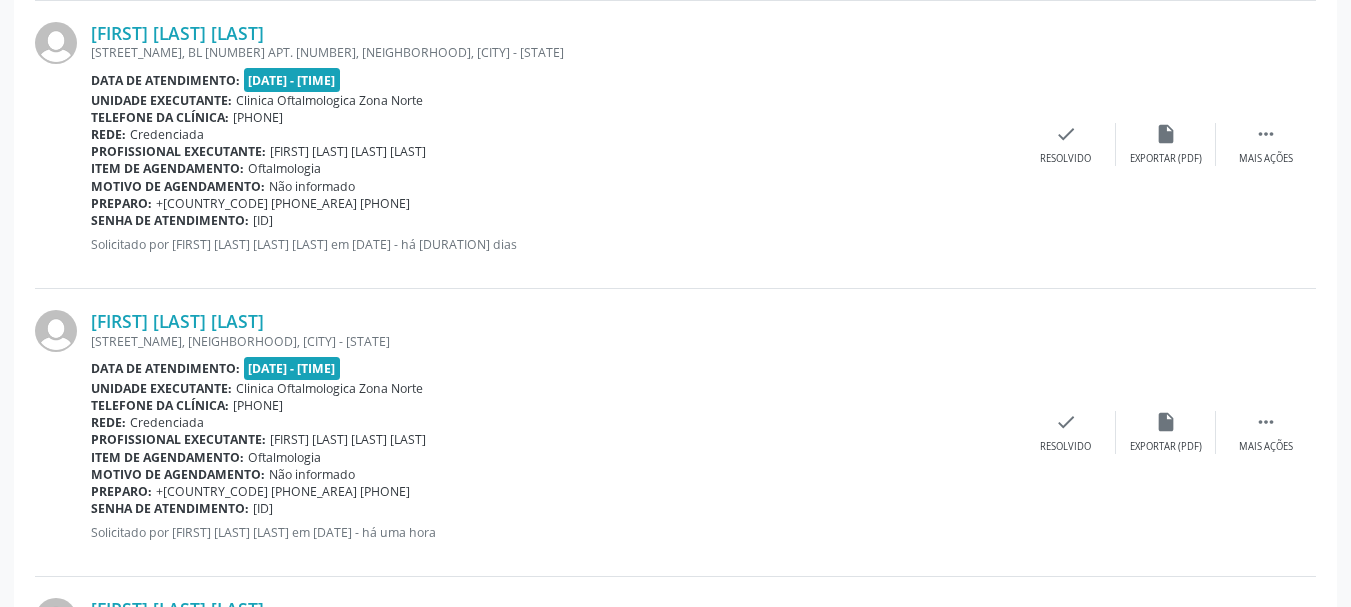copy on "Senha de atendimento:
[ID]" 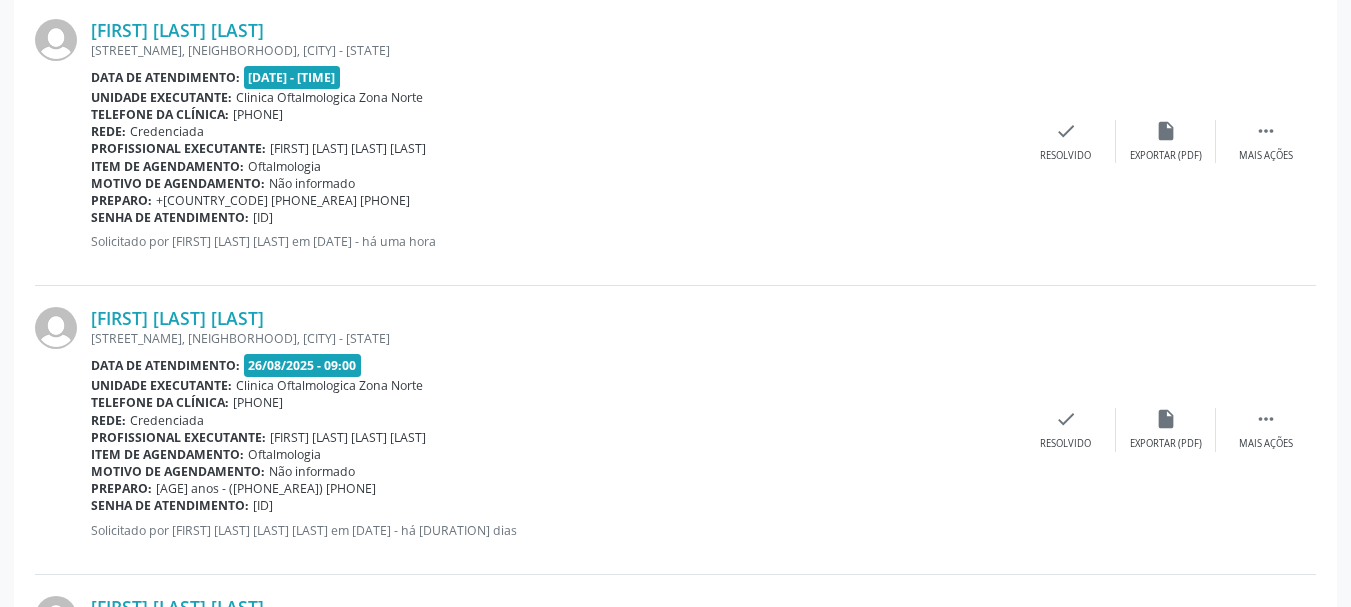 scroll, scrollTop: 1666, scrollLeft: 0, axis: vertical 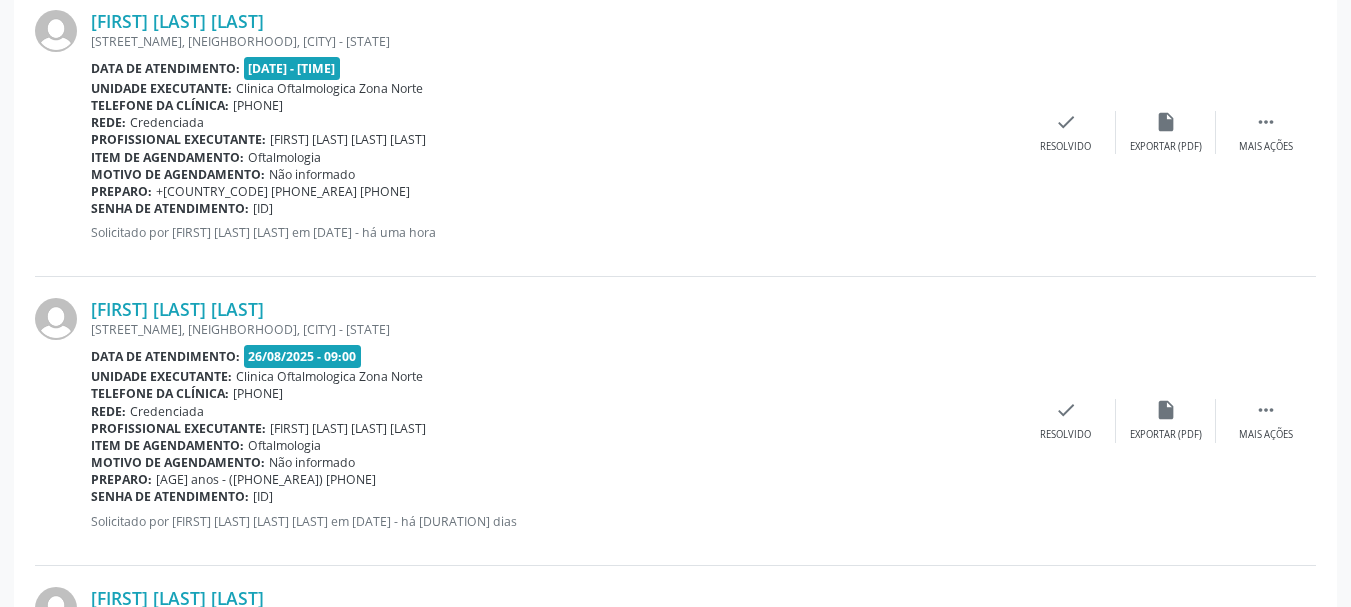 drag, startPoint x: 84, startPoint y: 305, endPoint x: 351, endPoint y: 303, distance: 267.00748 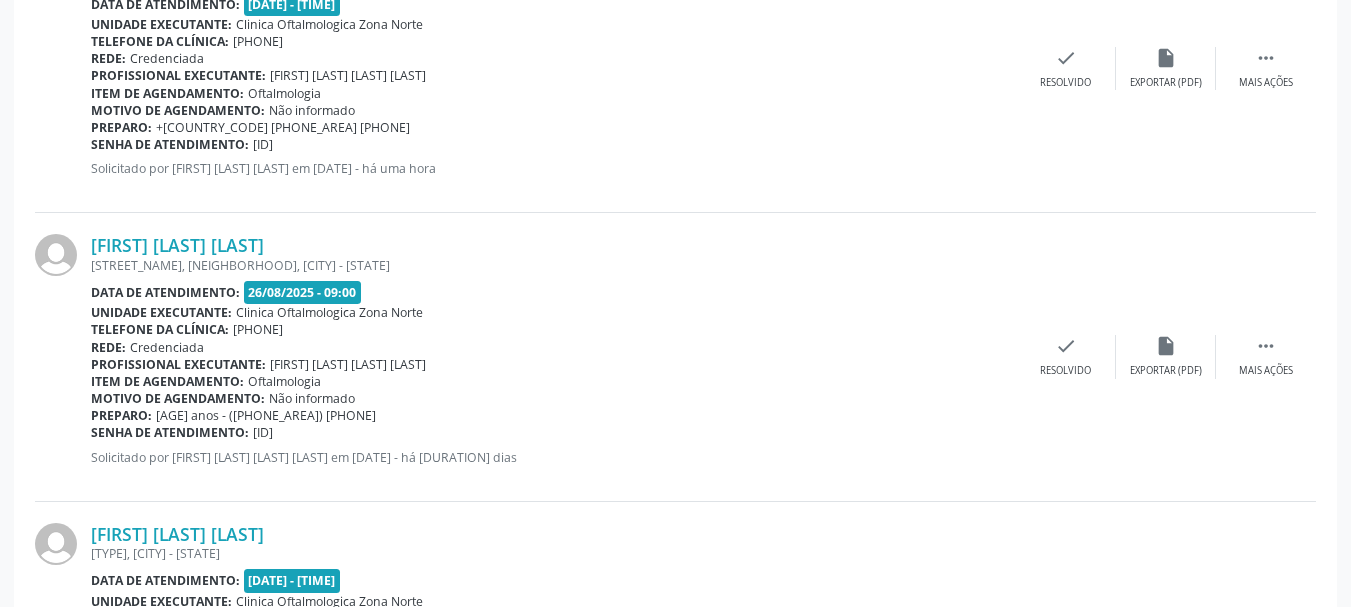 scroll, scrollTop: 1947, scrollLeft: 0, axis: vertical 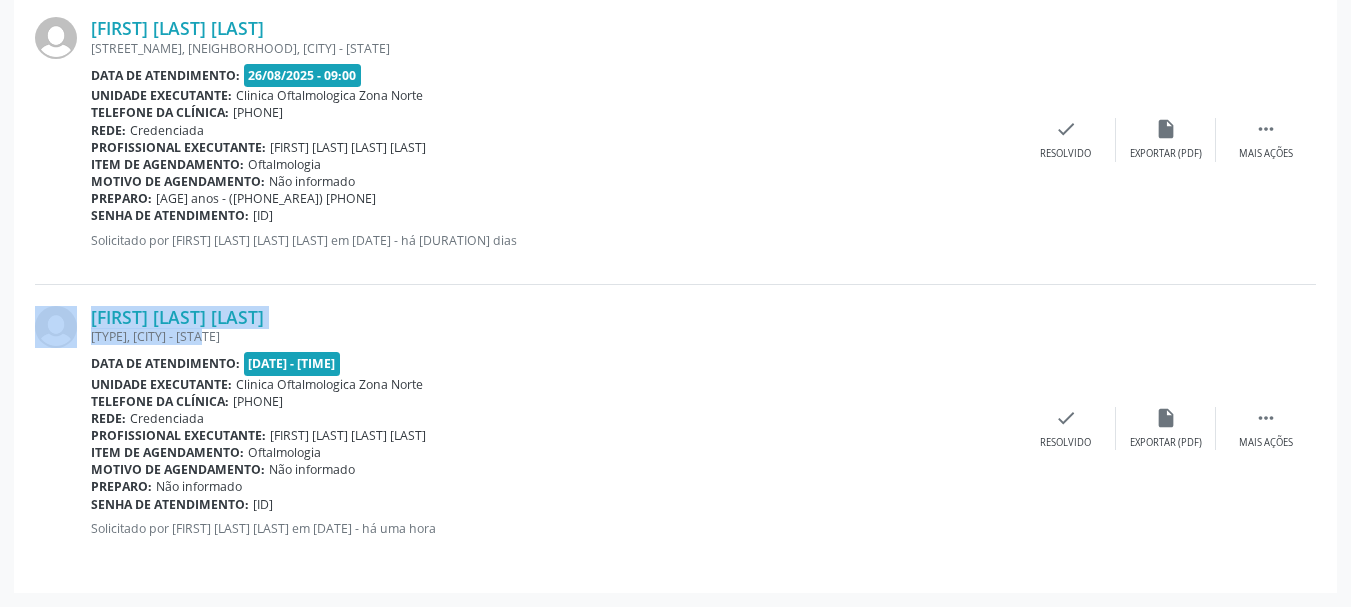 drag, startPoint x: 306, startPoint y: 330, endPoint x: 54, endPoint y: 313, distance: 252.57277 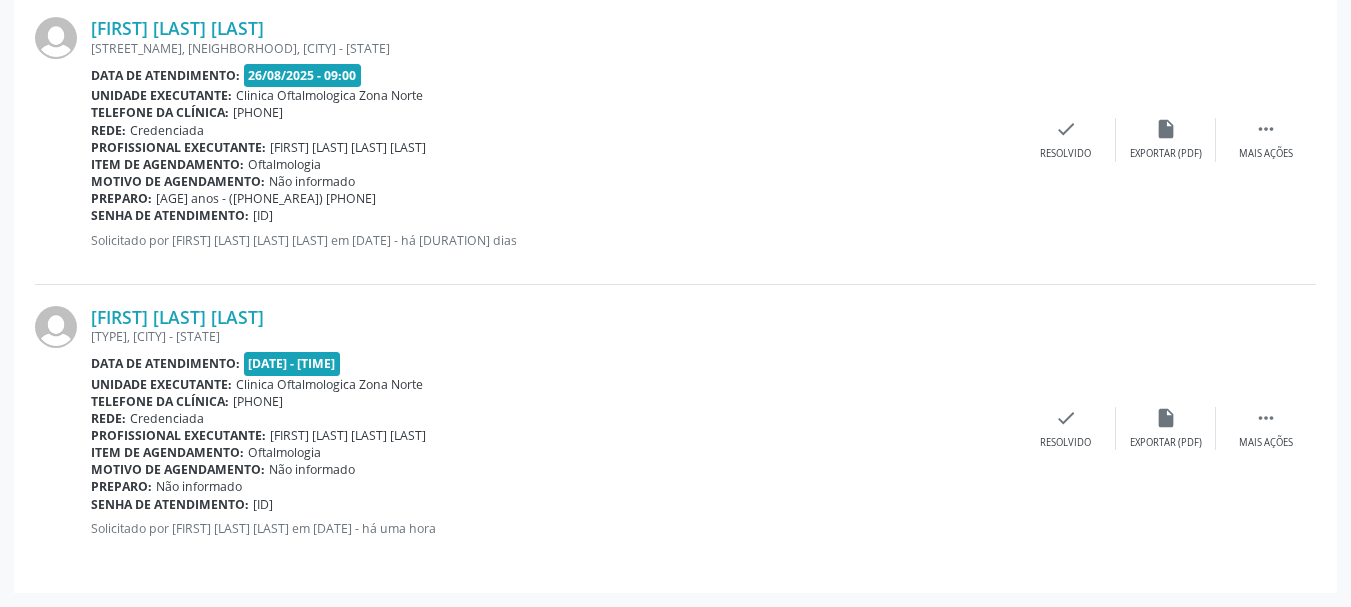click on "[FIRST] [LAST] [LAST]
[STREET_NAME], [NEIGHBORHOOD], [CITY] - [STATE]
Data de atendimento:
[DATE] - [TIME]
Unidade executante:
Clinica Oftalmologica Zona Norte
Telefone da clínica:
[PHONE]
Rede:
Credenciada
Profissional executante:
[FIRST] [LAST] [LAST] [LAST]
Item de agendamento:
Oftalmologia
Motivo de agendamento:
Não informado
Preparo:
[AGE] anos - ([PHONE_AREA]) [PHONE]
Senha de atendimento:
[ID]
Solicitado por [FIRST] [LAST] [LAST] [LAST] em [DATE] - há [DURATION] dias

Mais ações
insert_drive_file
Exportar (PDF)
check
Resolvido" at bounding box center [675, 140] 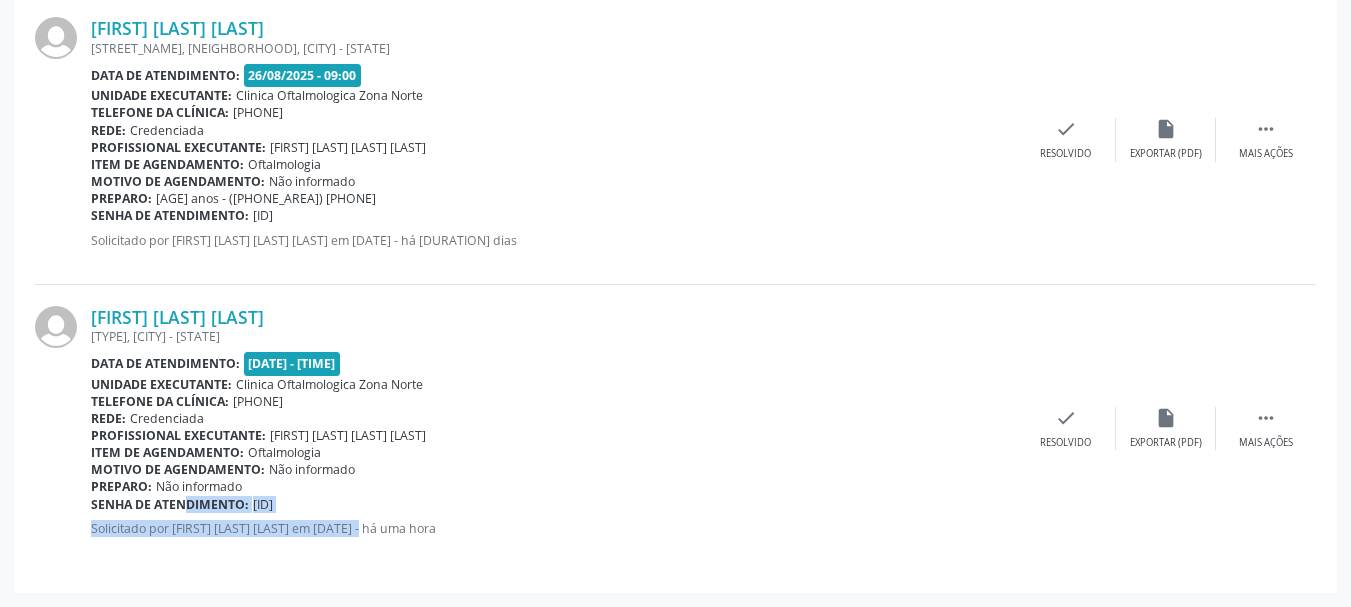drag, startPoint x: 328, startPoint y: 517, endPoint x: 161, endPoint y: 504, distance: 167.50522 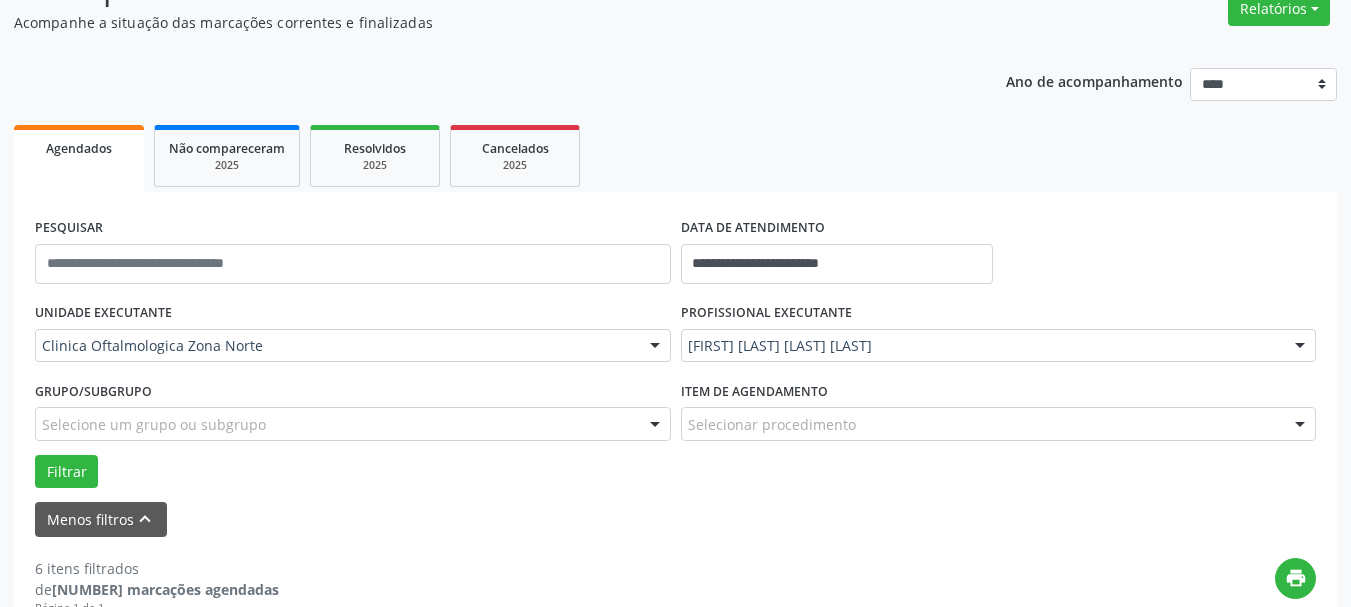 scroll, scrollTop: 0, scrollLeft: 0, axis: both 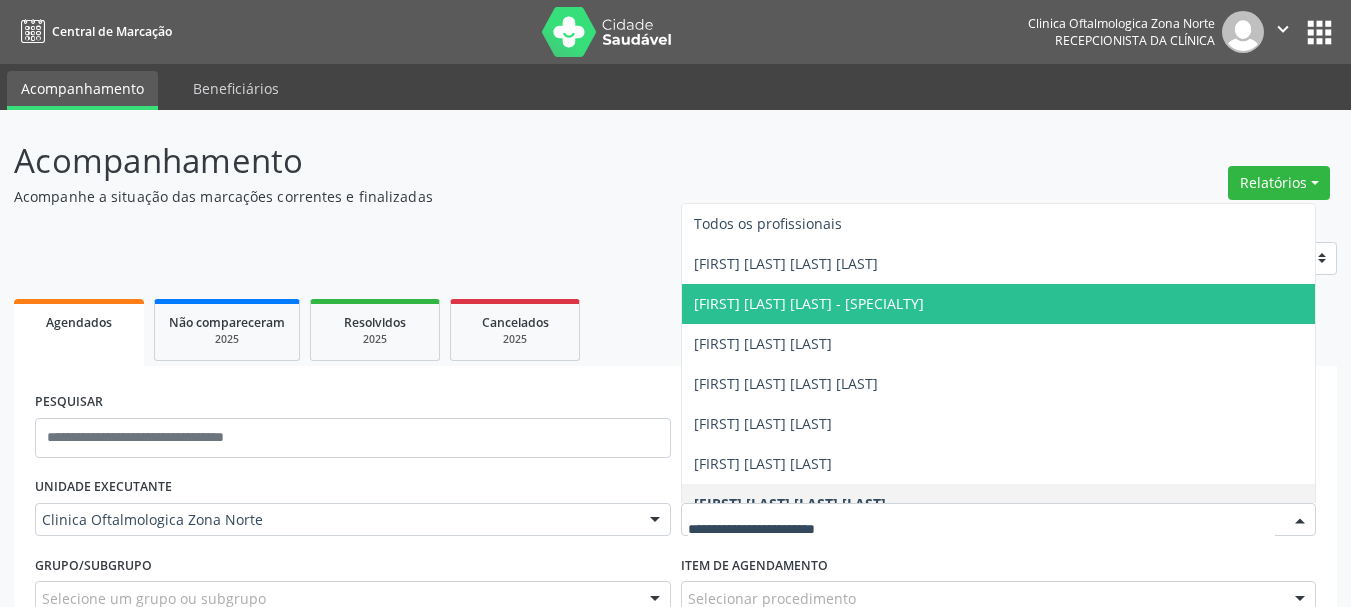 click on "[FIRST] [LAST] [LAST] - [SPECIALTY]" at bounding box center [809, 303] 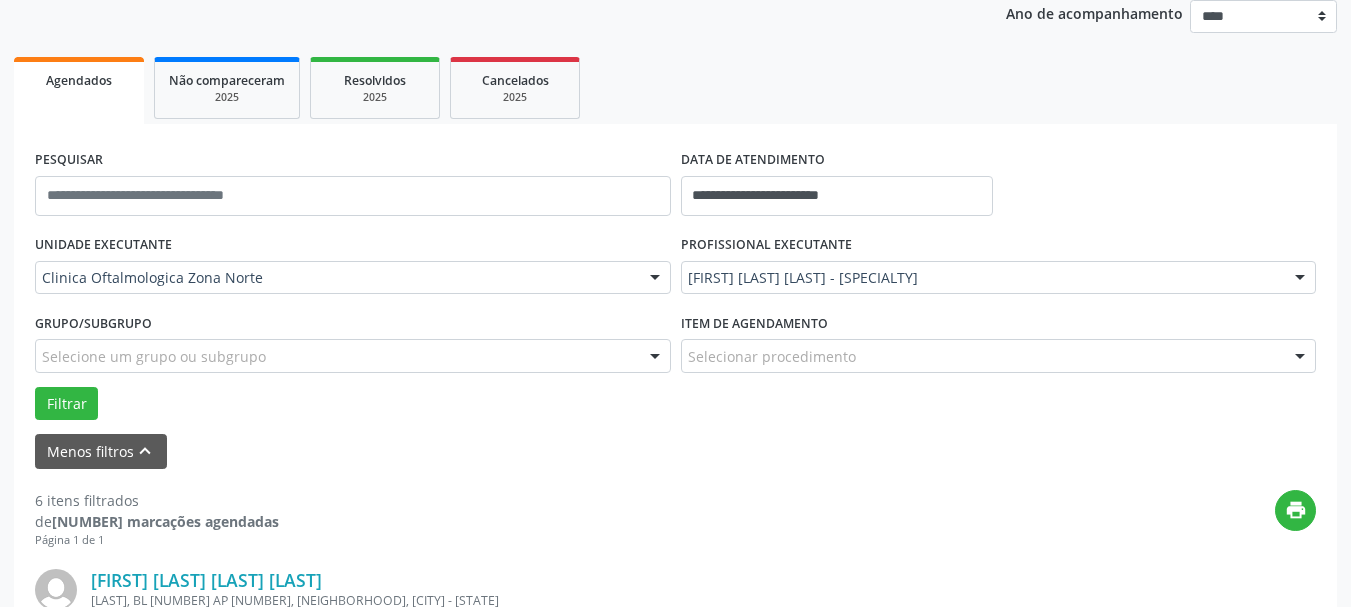 scroll, scrollTop: 500, scrollLeft: 0, axis: vertical 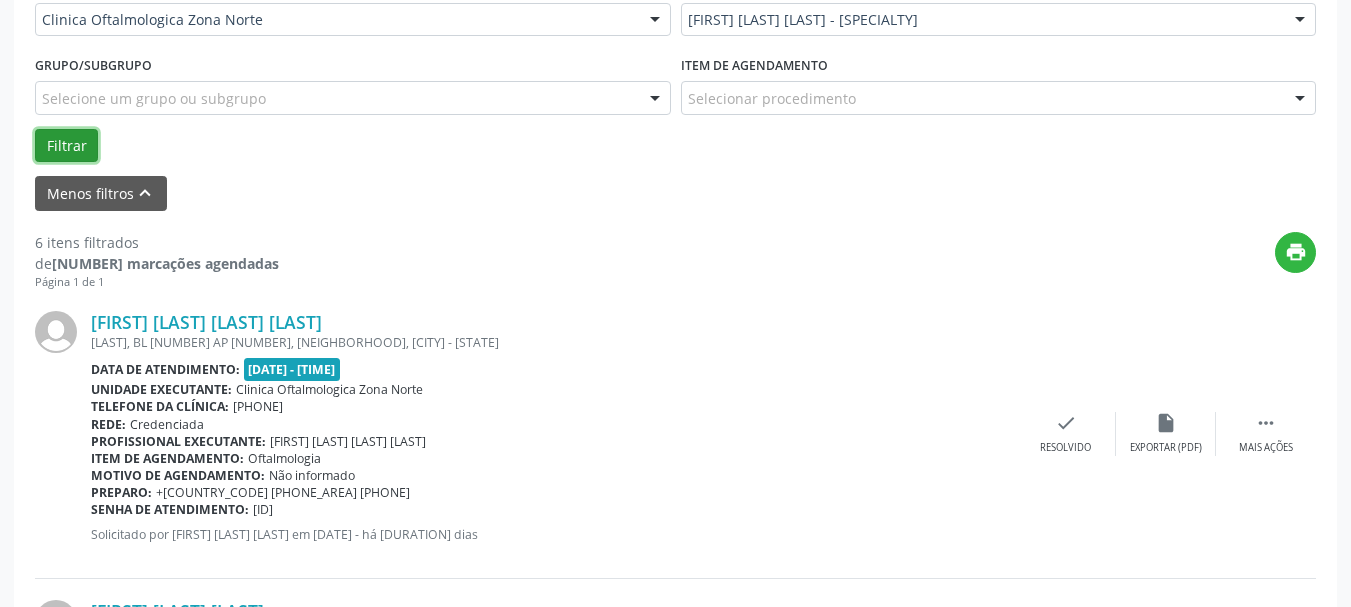 click on "Filtrar" at bounding box center [66, 146] 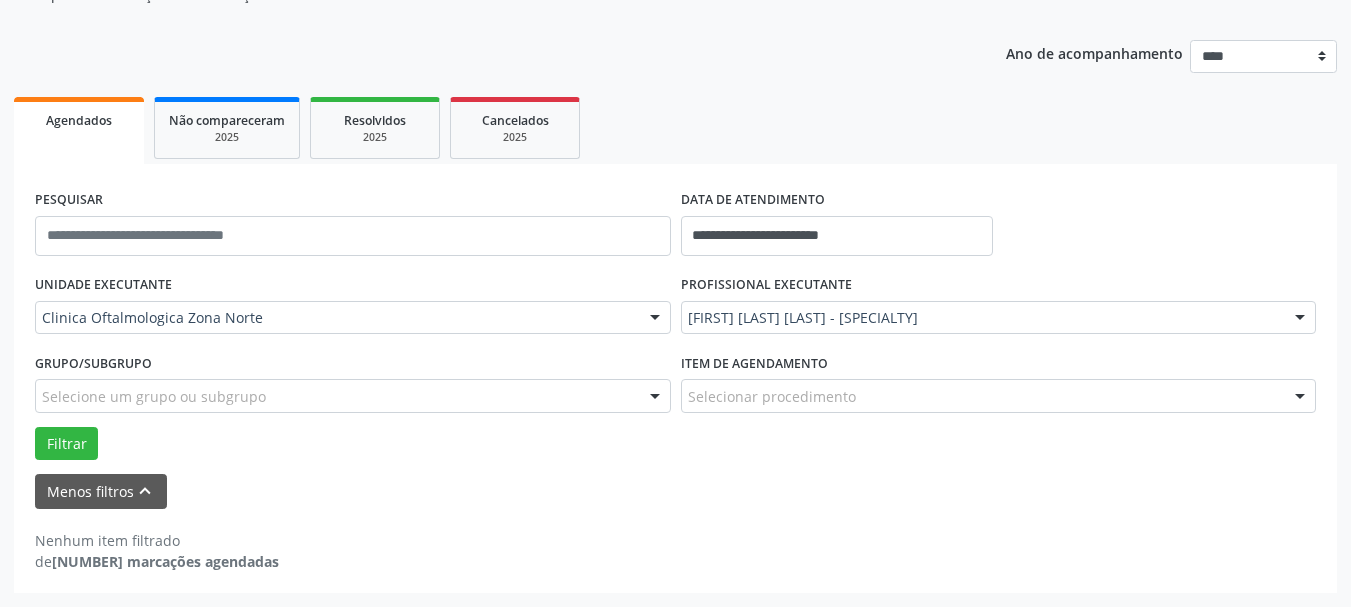 scroll, scrollTop: 202, scrollLeft: 0, axis: vertical 